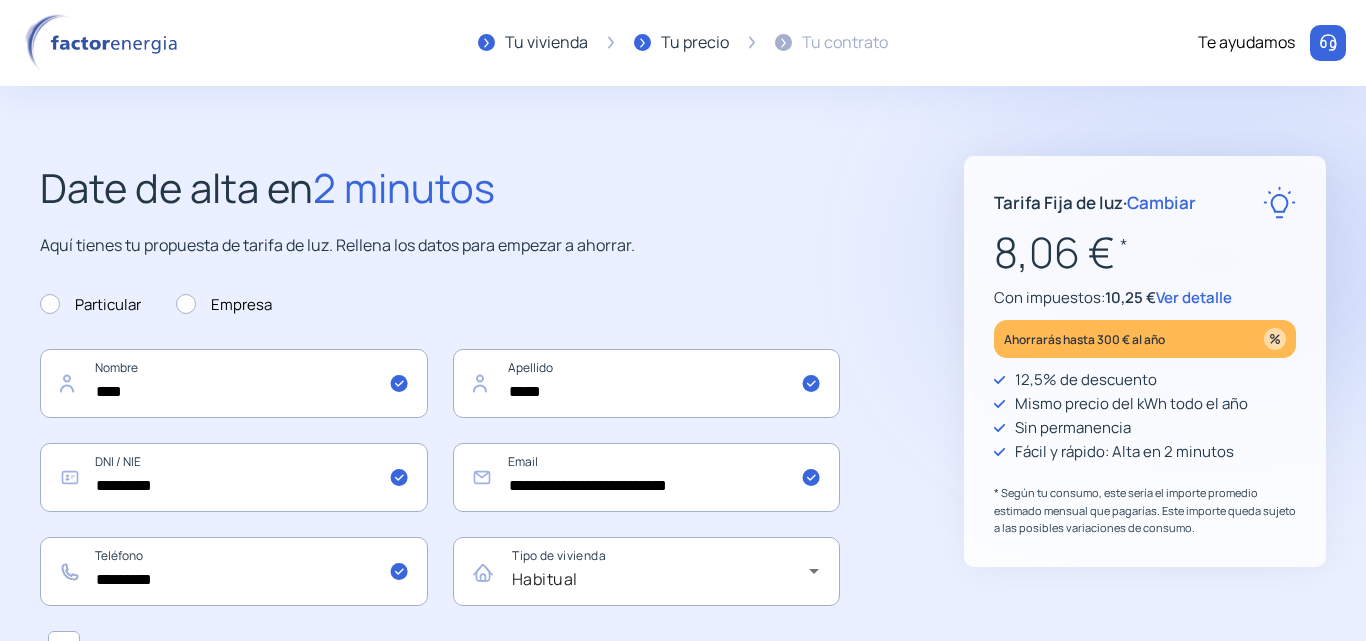 scroll, scrollTop: 0, scrollLeft: 0, axis: both 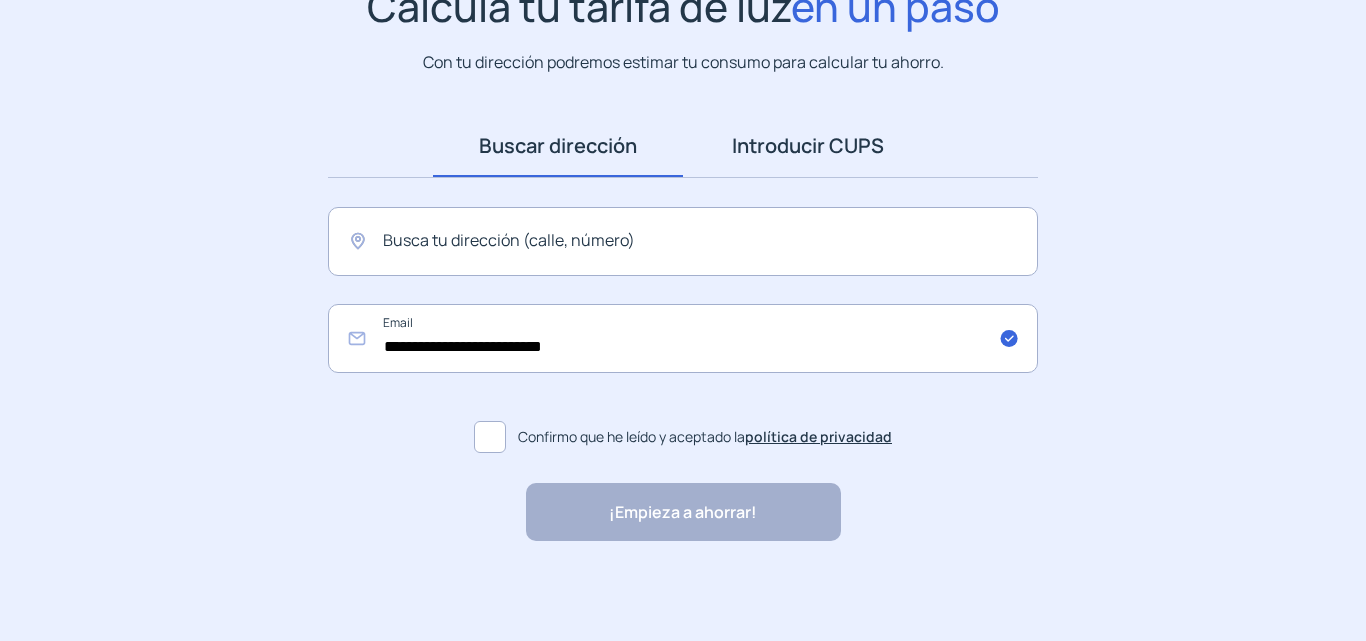 click on "Introducir CUPS" at bounding box center [808, 146] 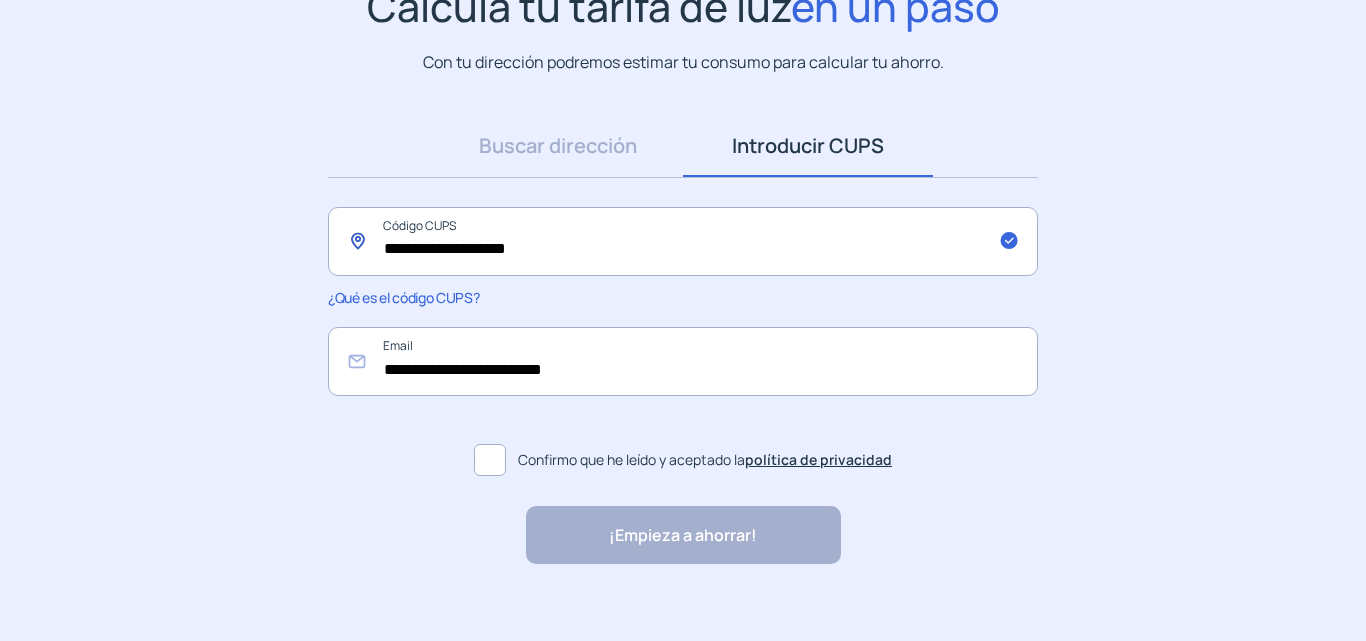 drag, startPoint x: 632, startPoint y: 263, endPoint x: 262, endPoint y: 263, distance: 370 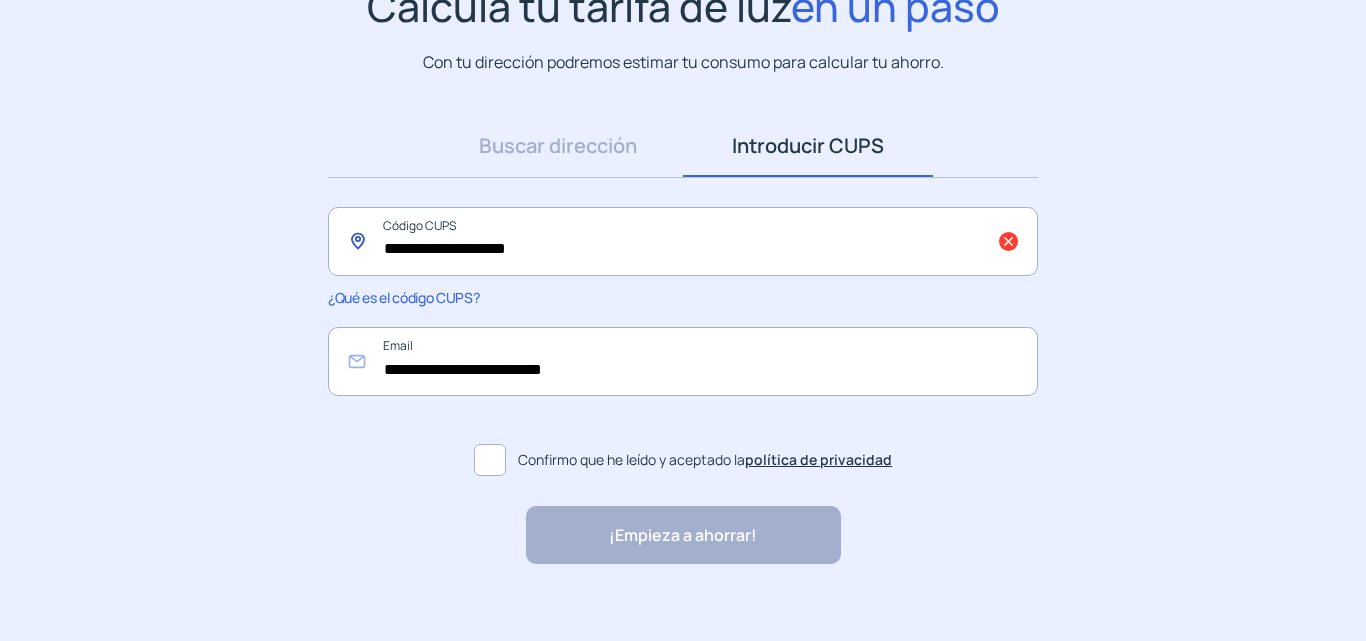scroll, scrollTop: 0, scrollLeft: 0, axis: both 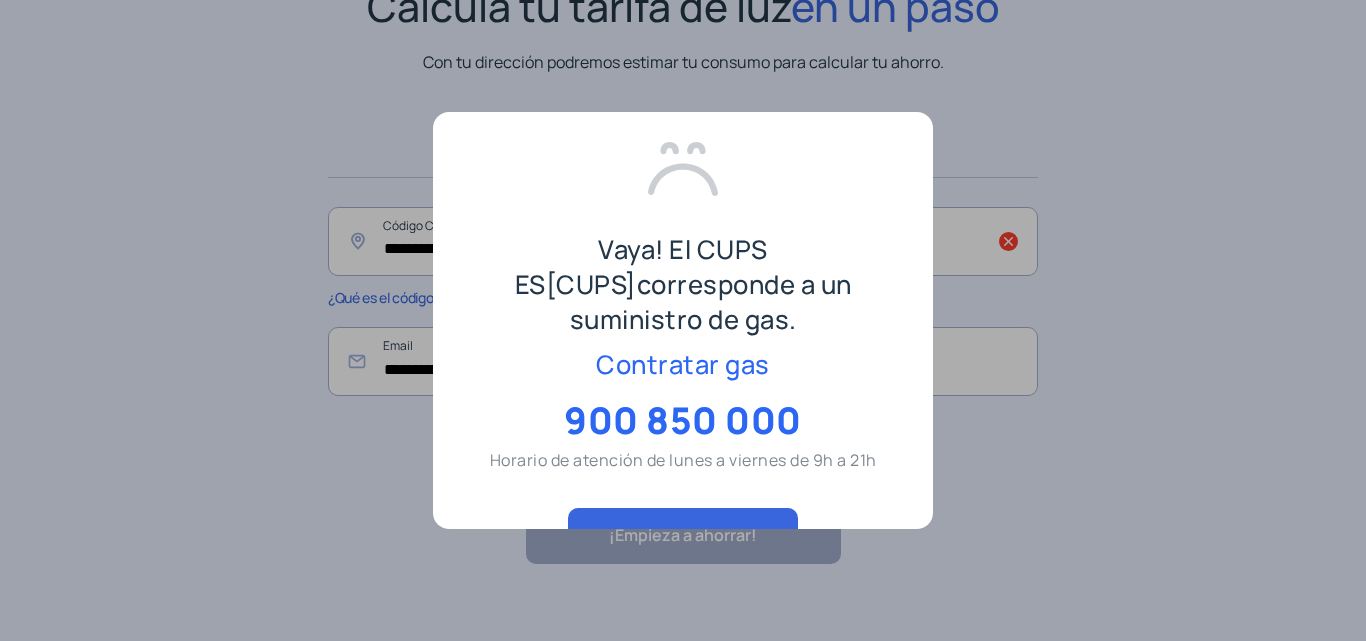 click at bounding box center [683, 320] 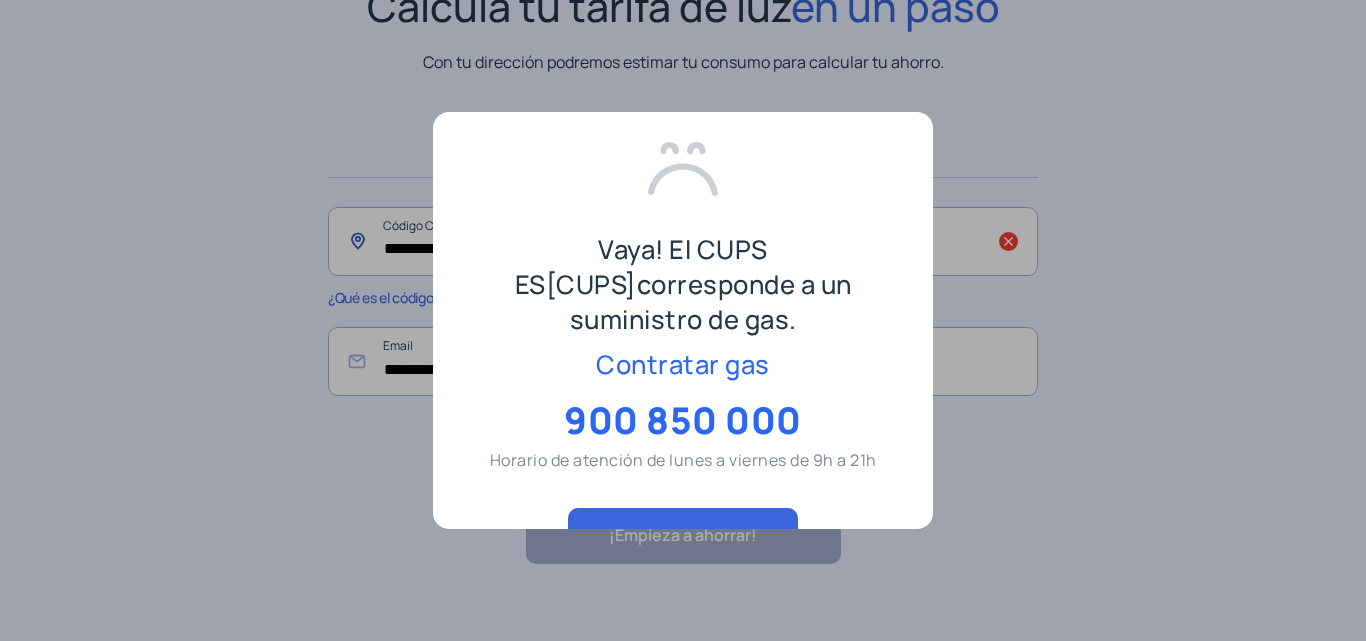 scroll, scrollTop: 184, scrollLeft: 0, axis: vertical 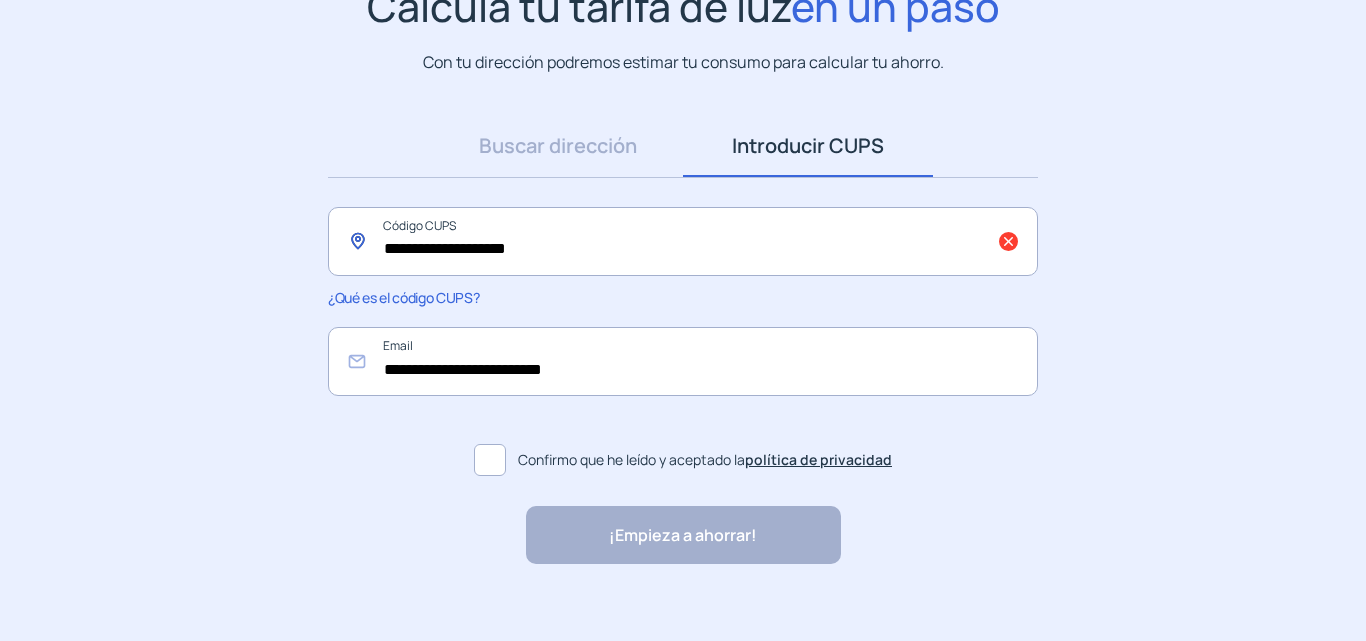 drag, startPoint x: 791, startPoint y: 248, endPoint x: 160, endPoint y: 281, distance: 631.8623 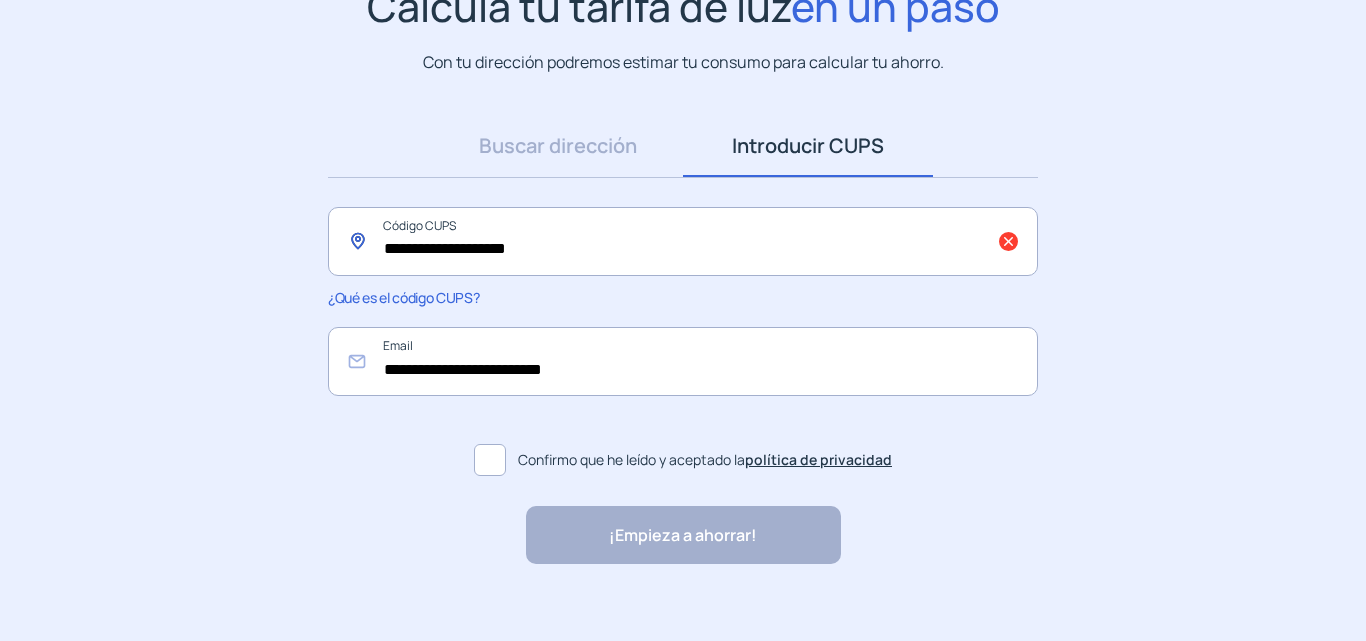 paste 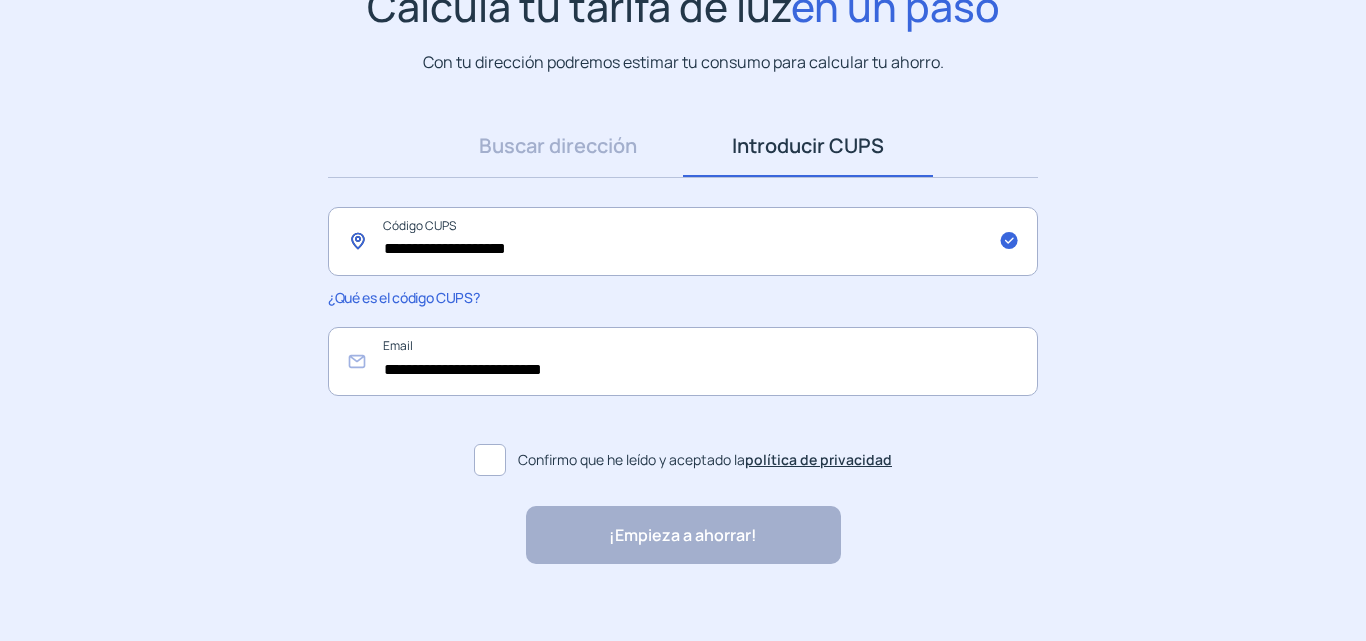 type on "**********" 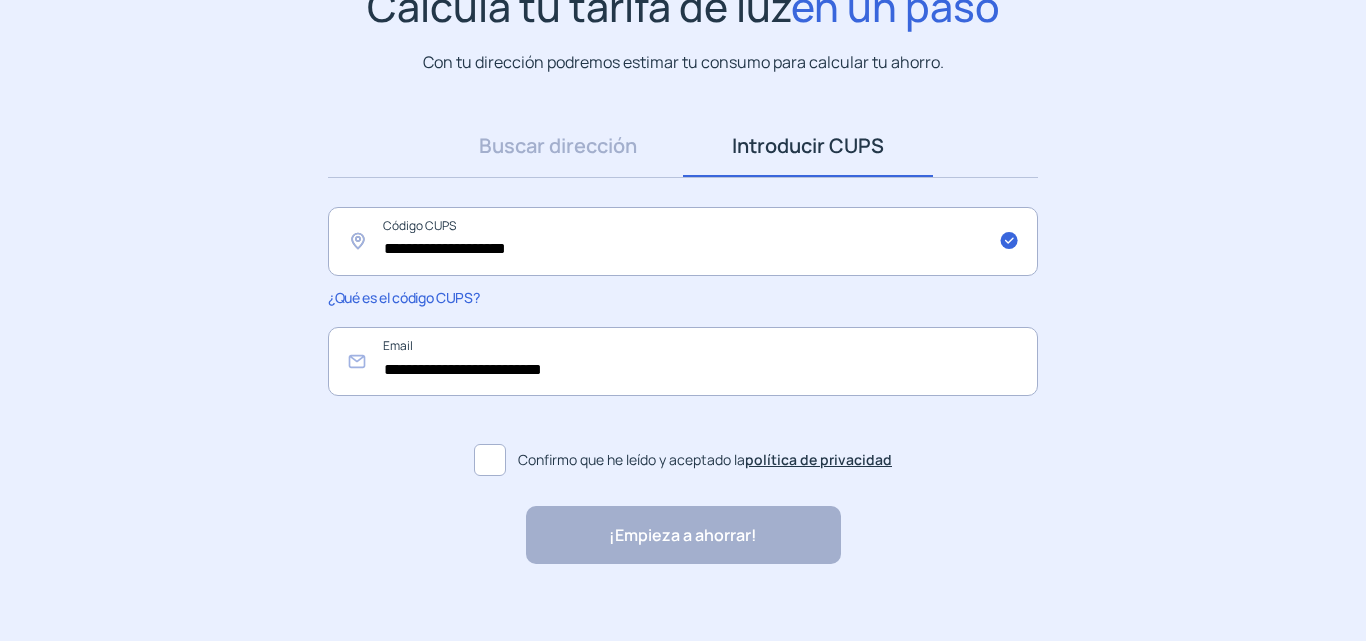 click 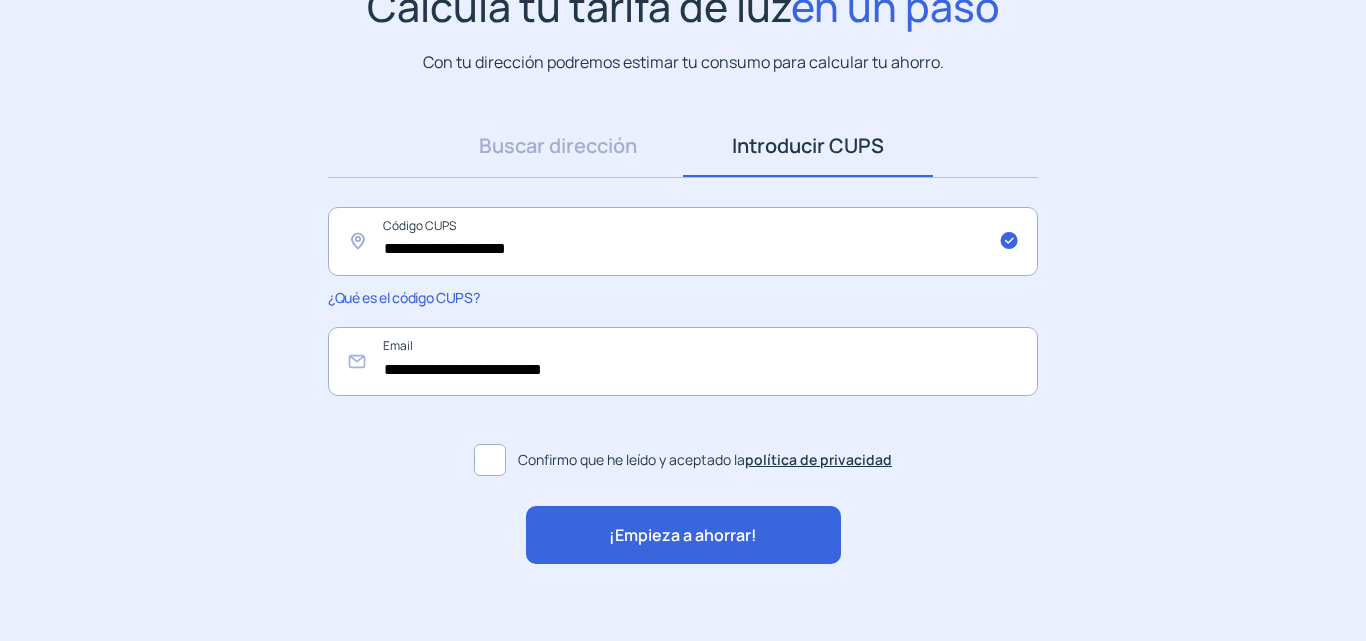 click on "¡Empieza a ahorrar!" 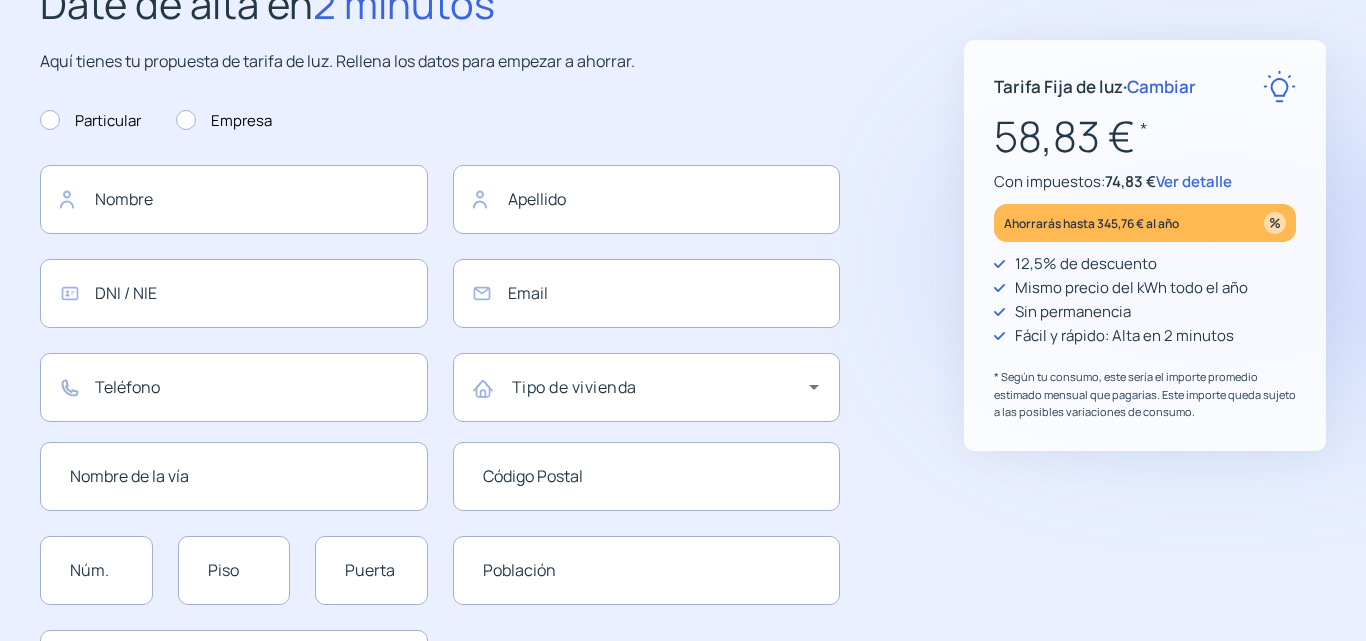 scroll, scrollTop: 0, scrollLeft: 0, axis: both 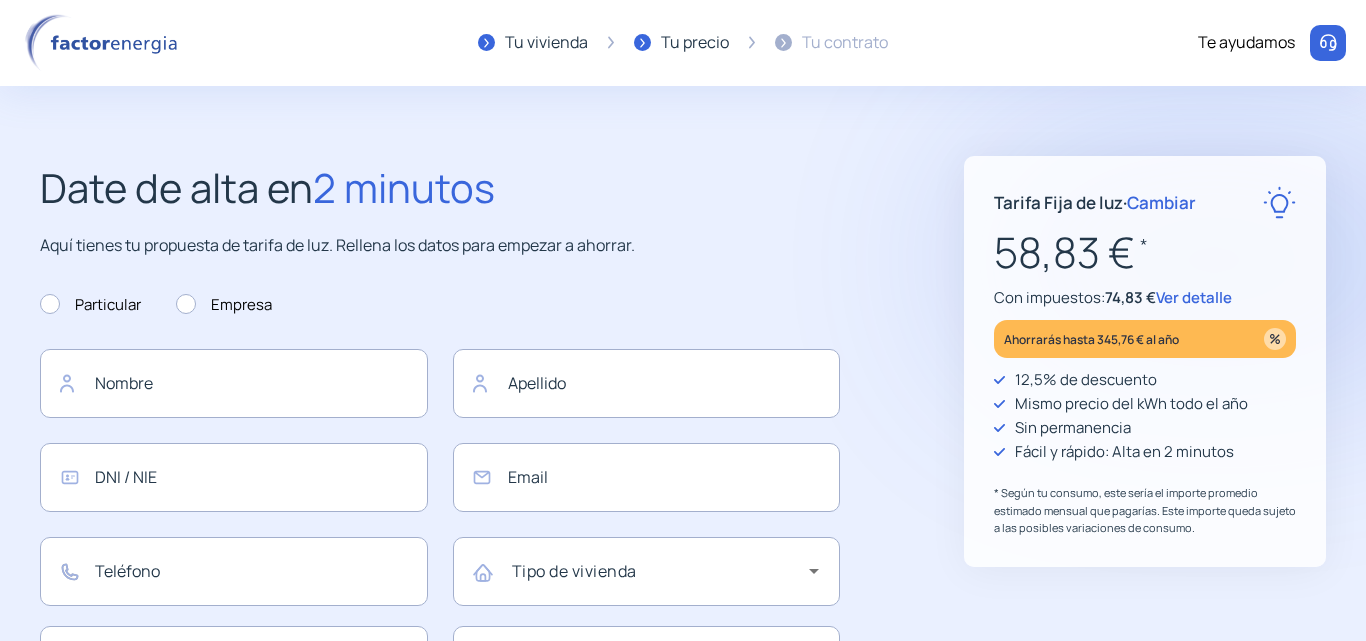type on "****" 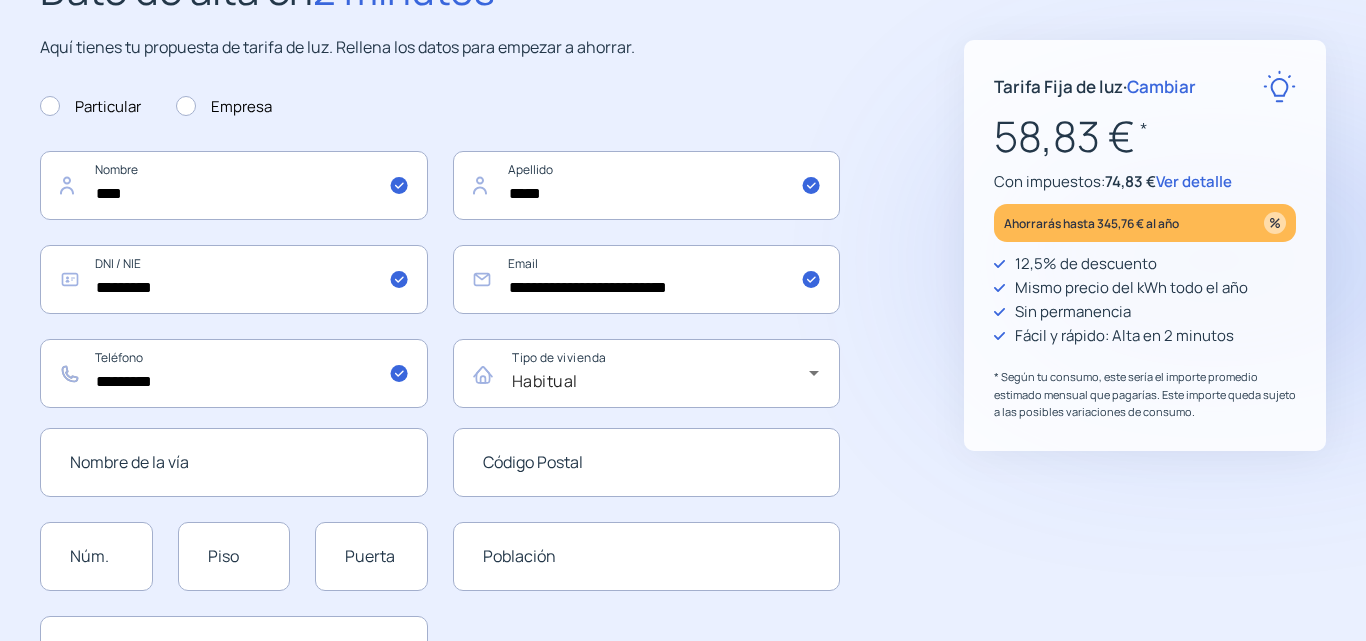 scroll, scrollTop: 500, scrollLeft: 0, axis: vertical 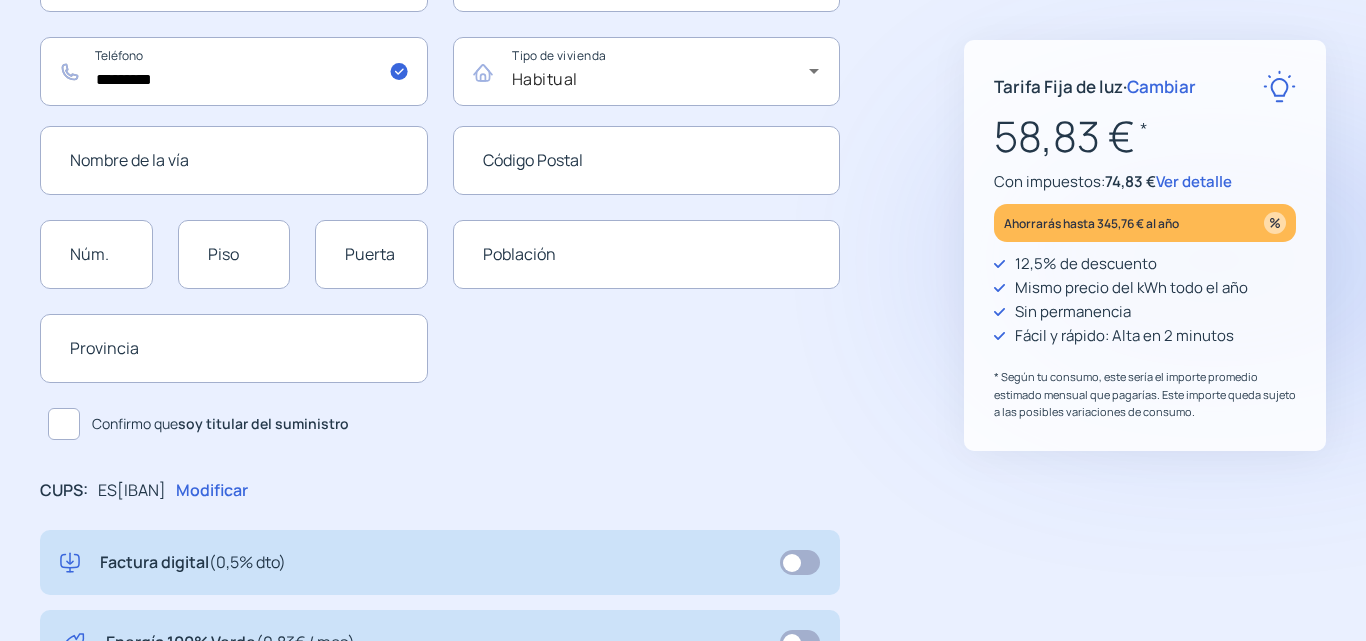 drag, startPoint x: 61, startPoint y: 424, endPoint x: 95, endPoint y: 509, distance: 91.5478 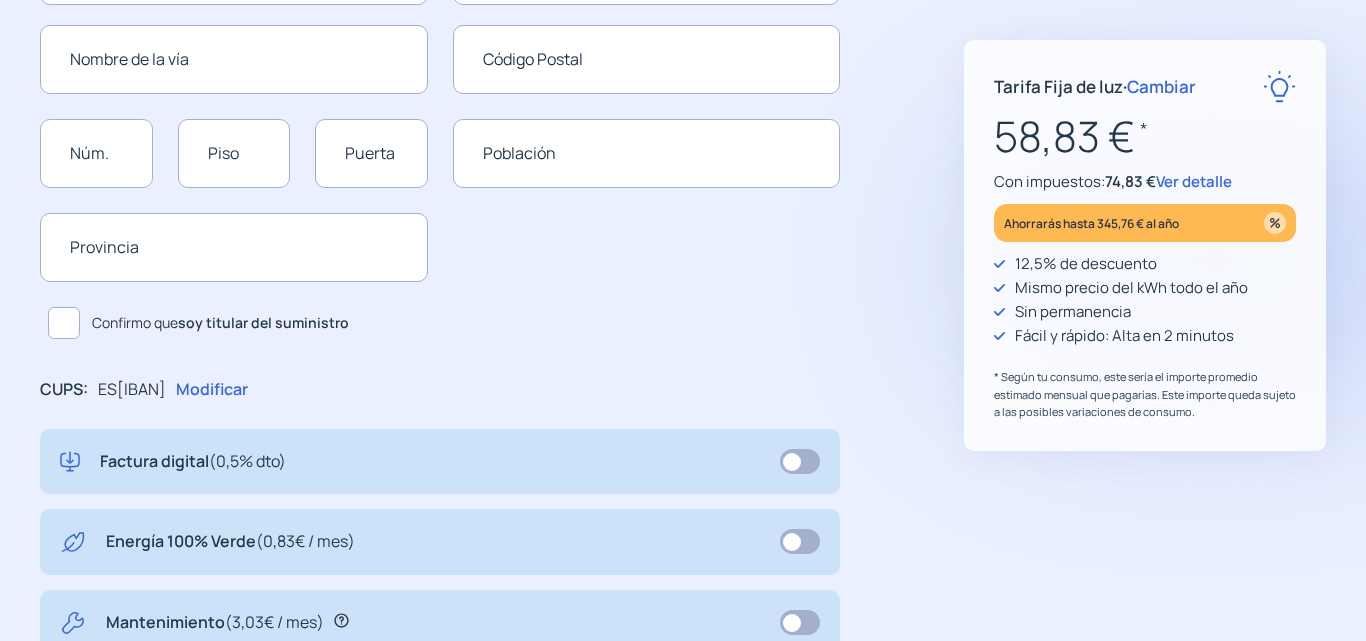 scroll, scrollTop: 213, scrollLeft: 0, axis: vertical 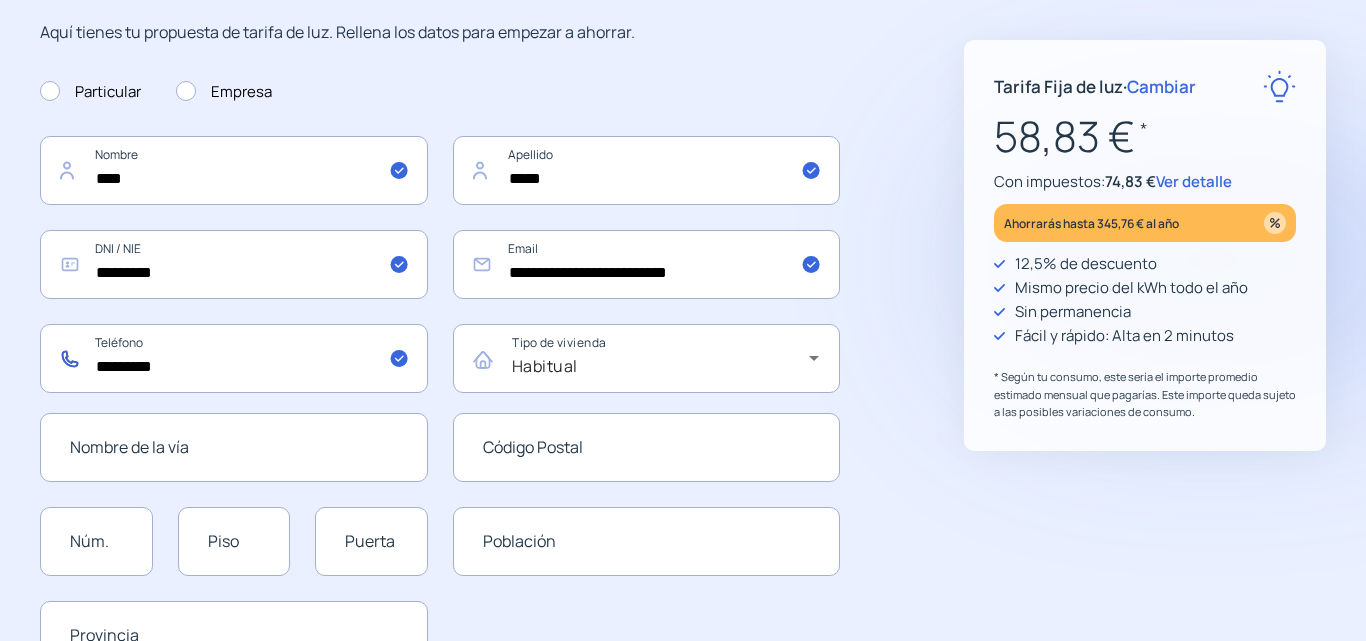 click on "*********" 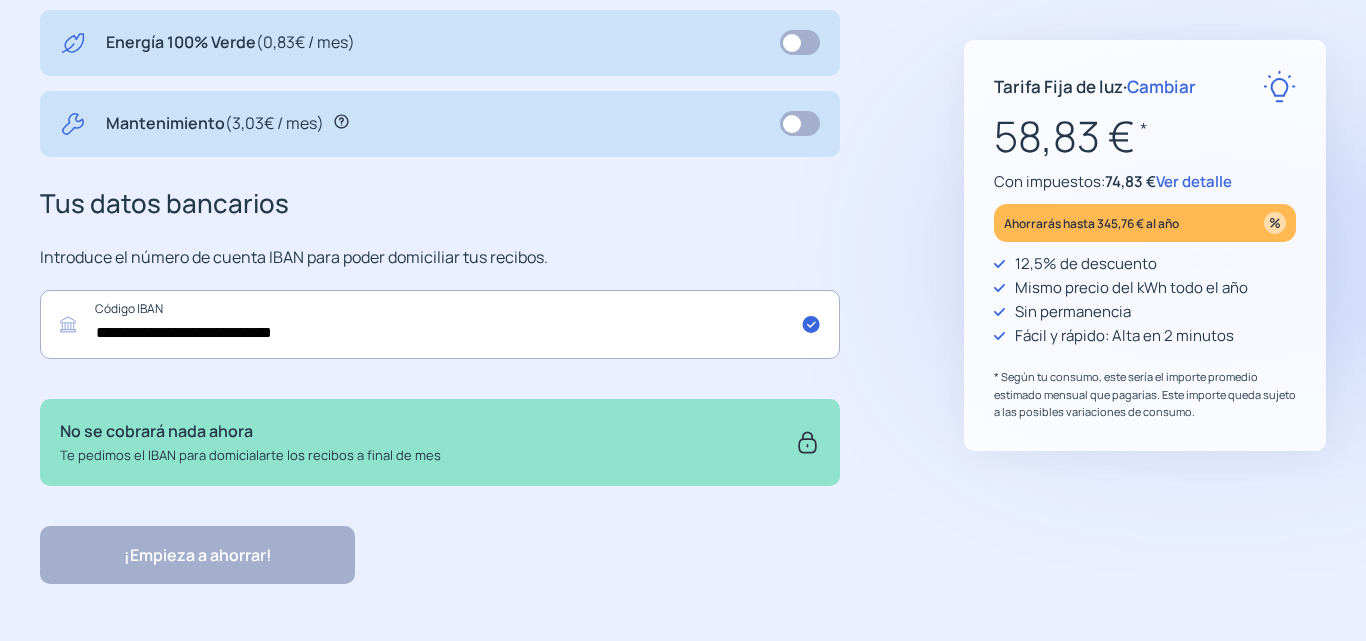 scroll, scrollTop: 1113, scrollLeft: 0, axis: vertical 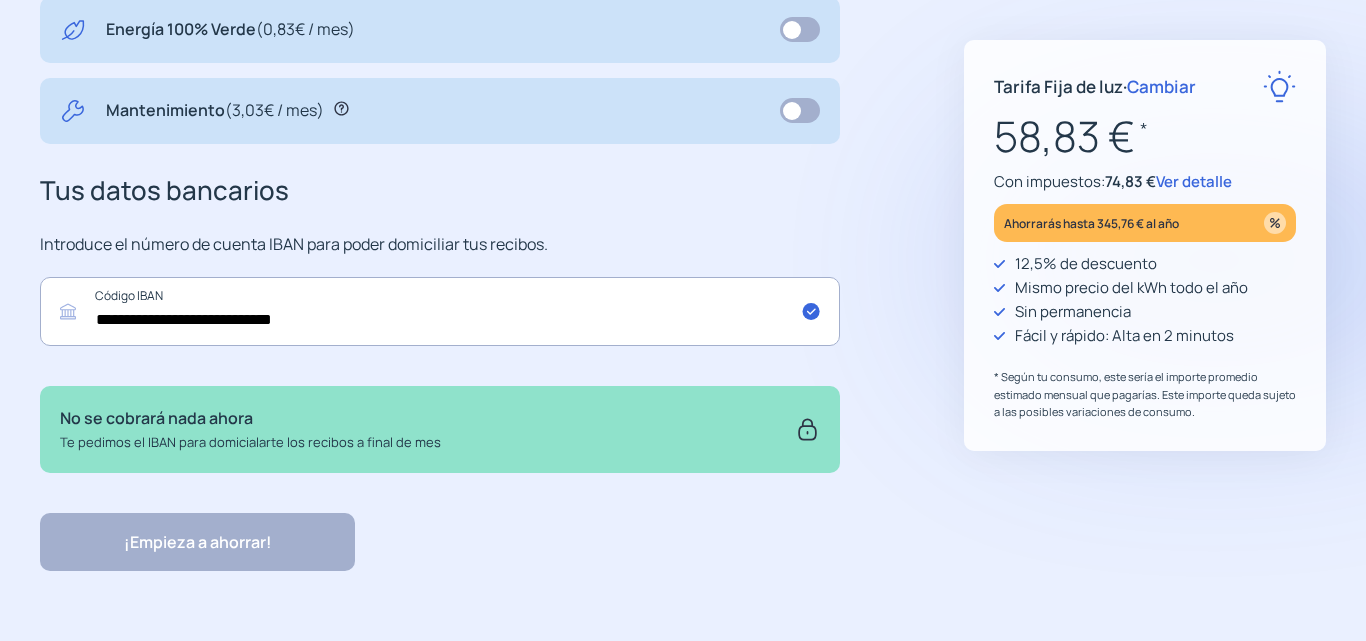 type on "*********" 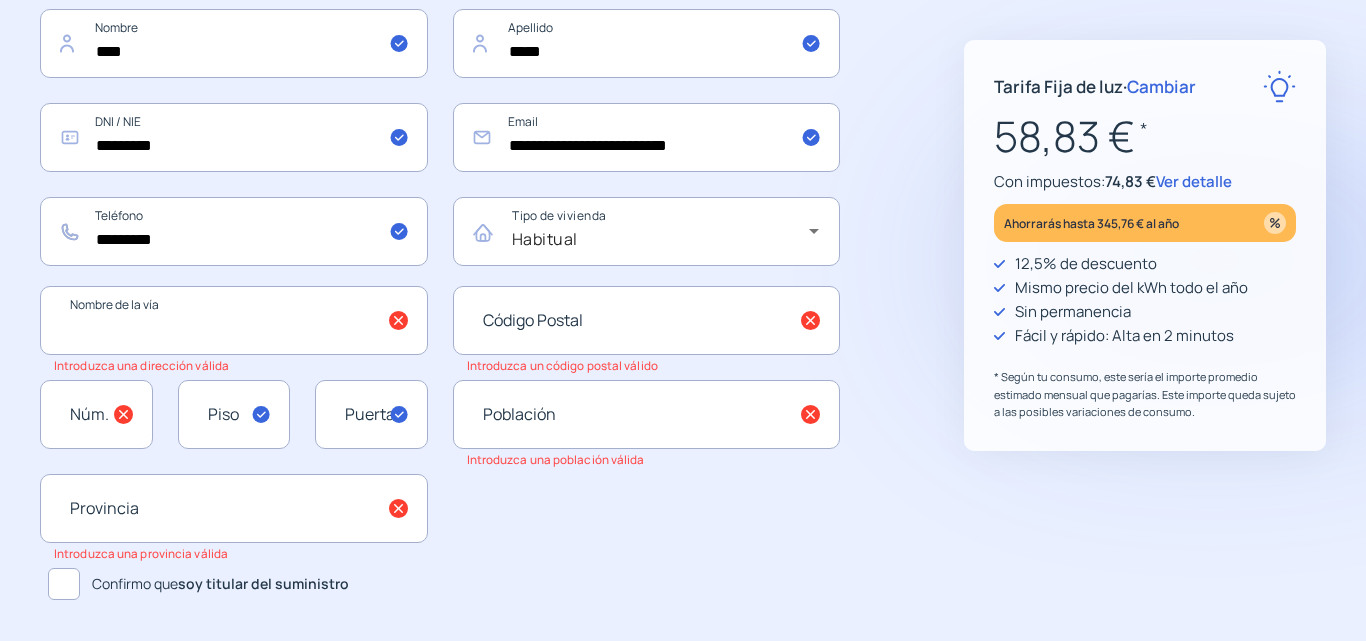 click 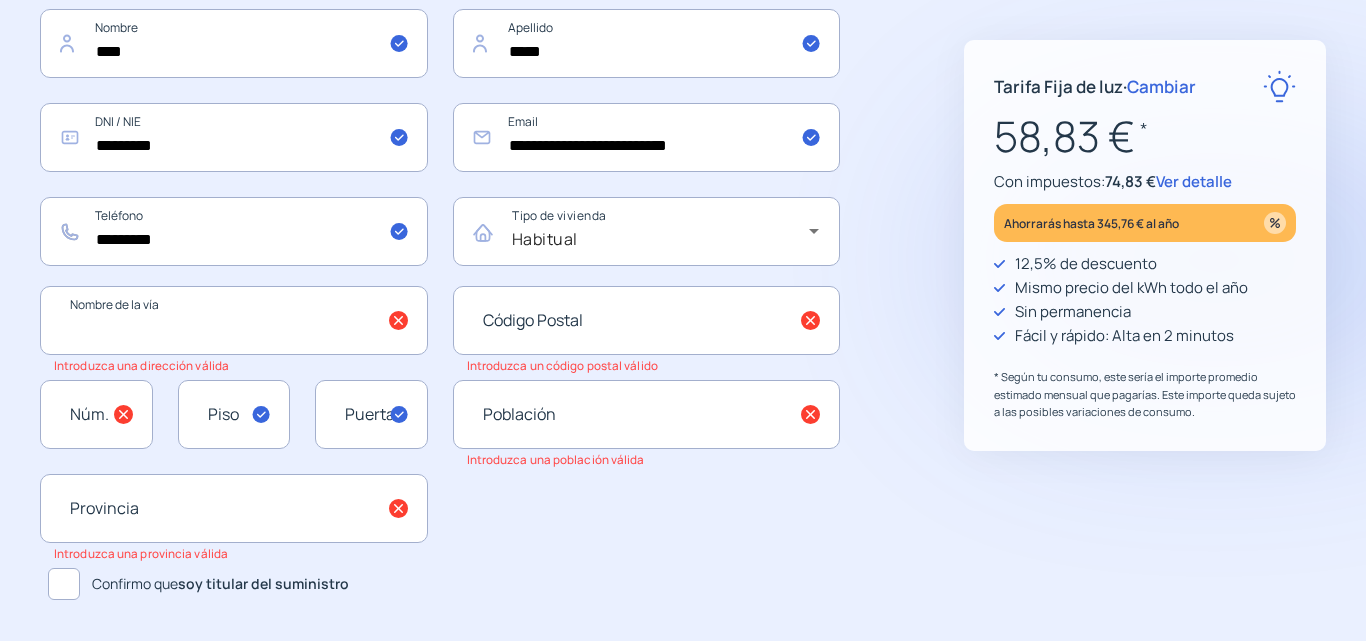paste on "**********" 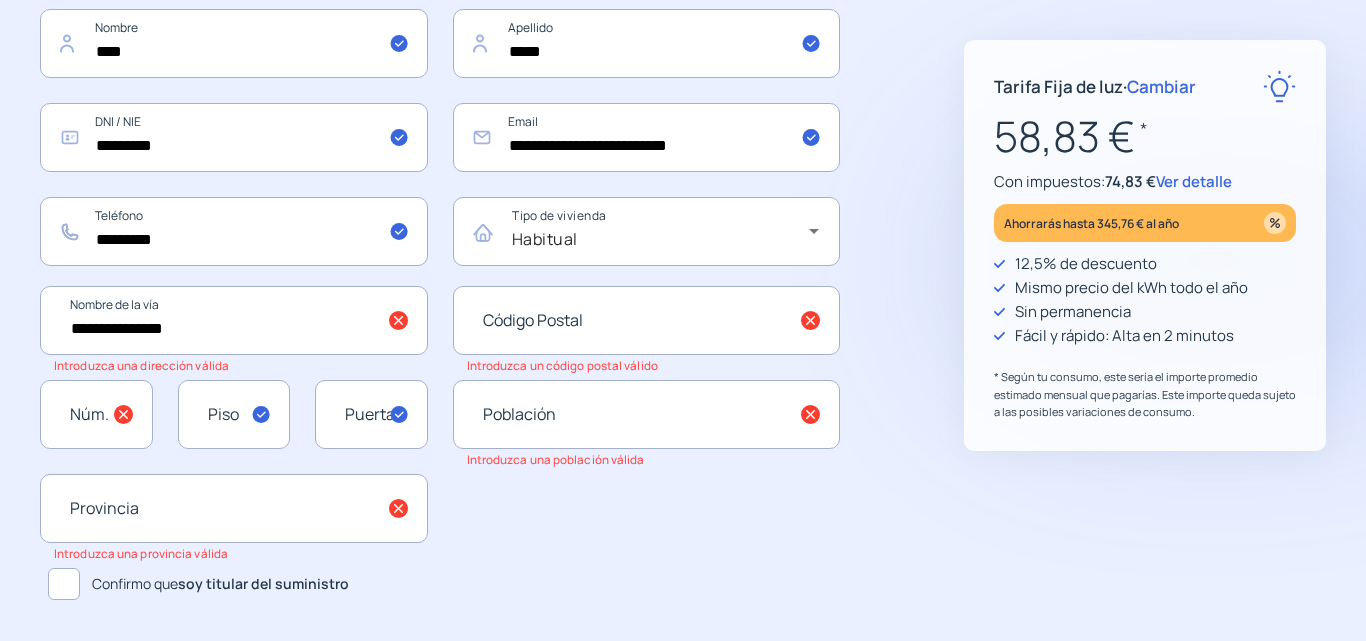click on "**********" 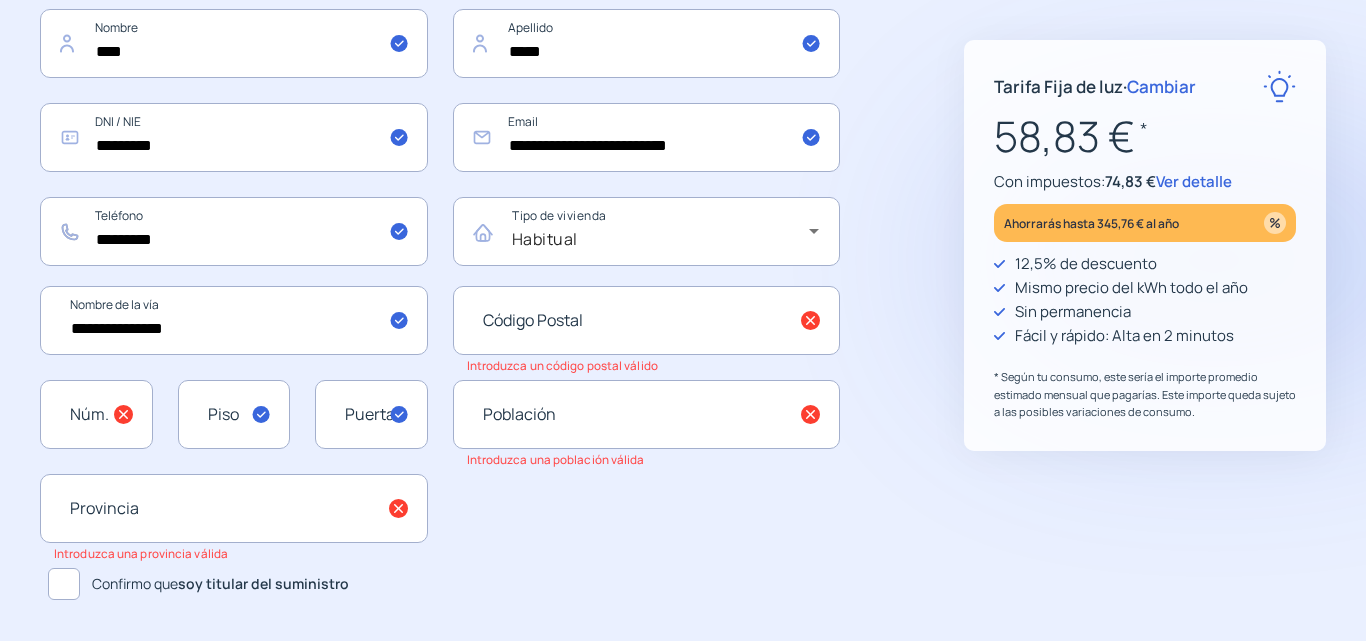 drag, startPoint x: 303, startPoint y: 308, endPoint x: 0, endPoint y: 321, distance: 303.27875 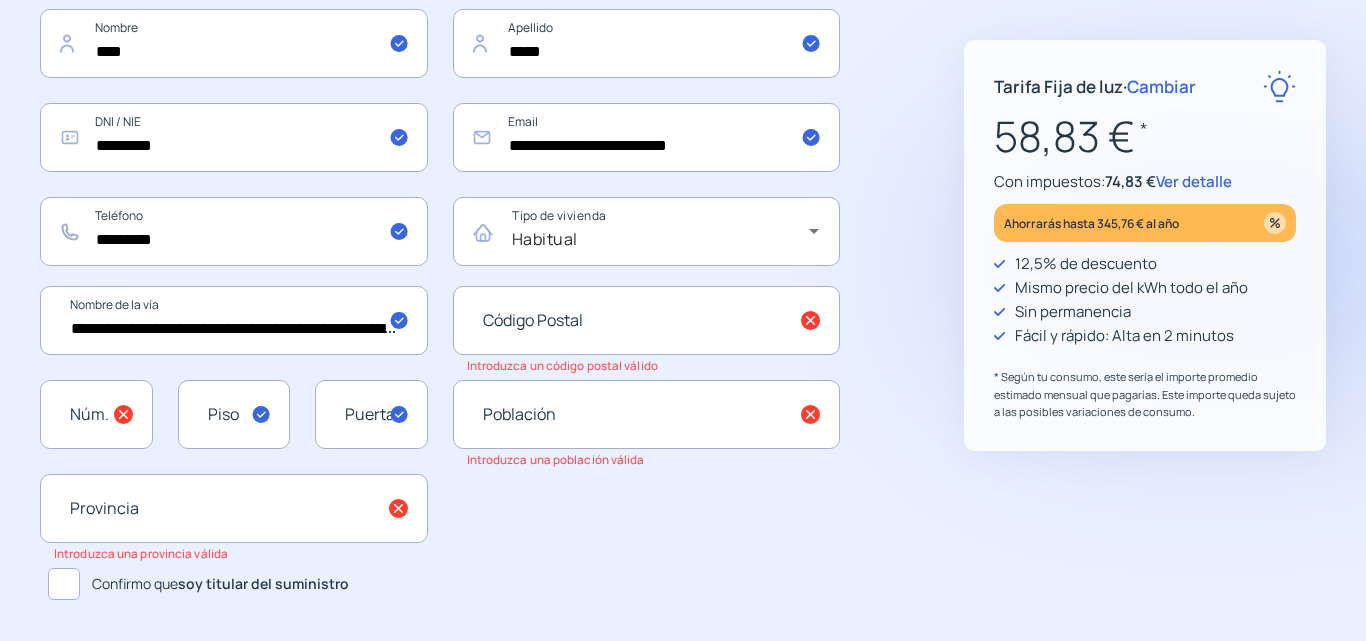 scroll, scrollTop: 0, scrollLeft: 321, axis: horizontal 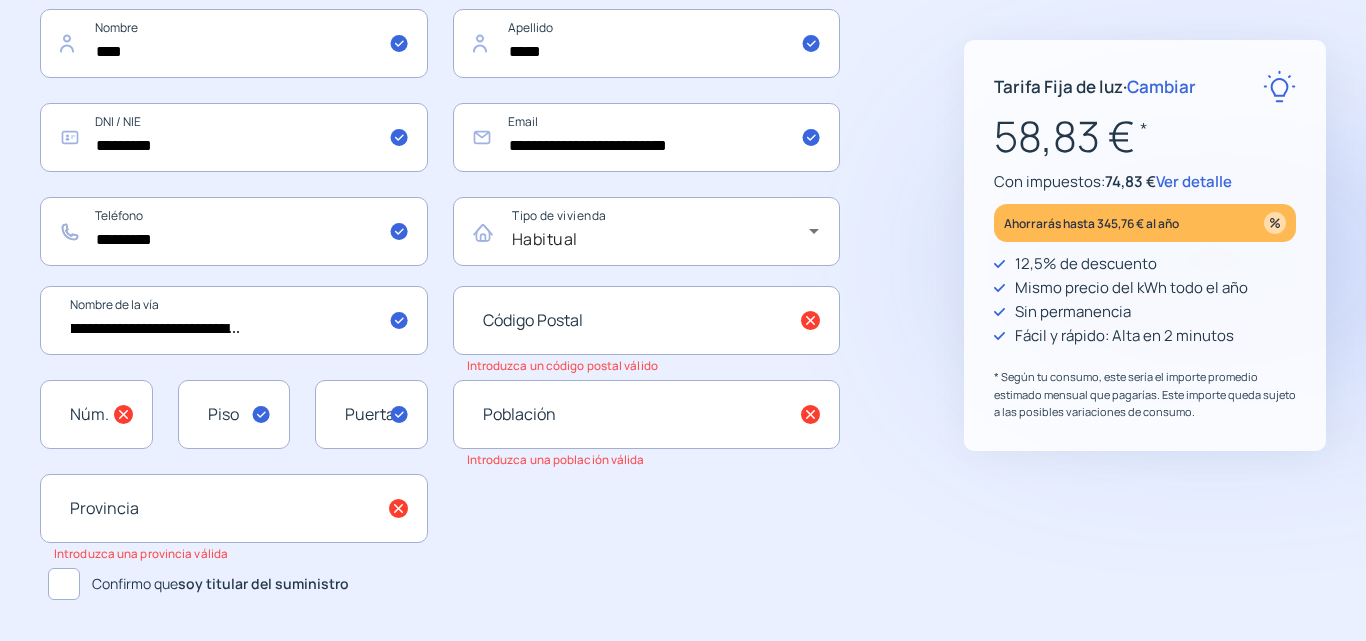 click on "**********" 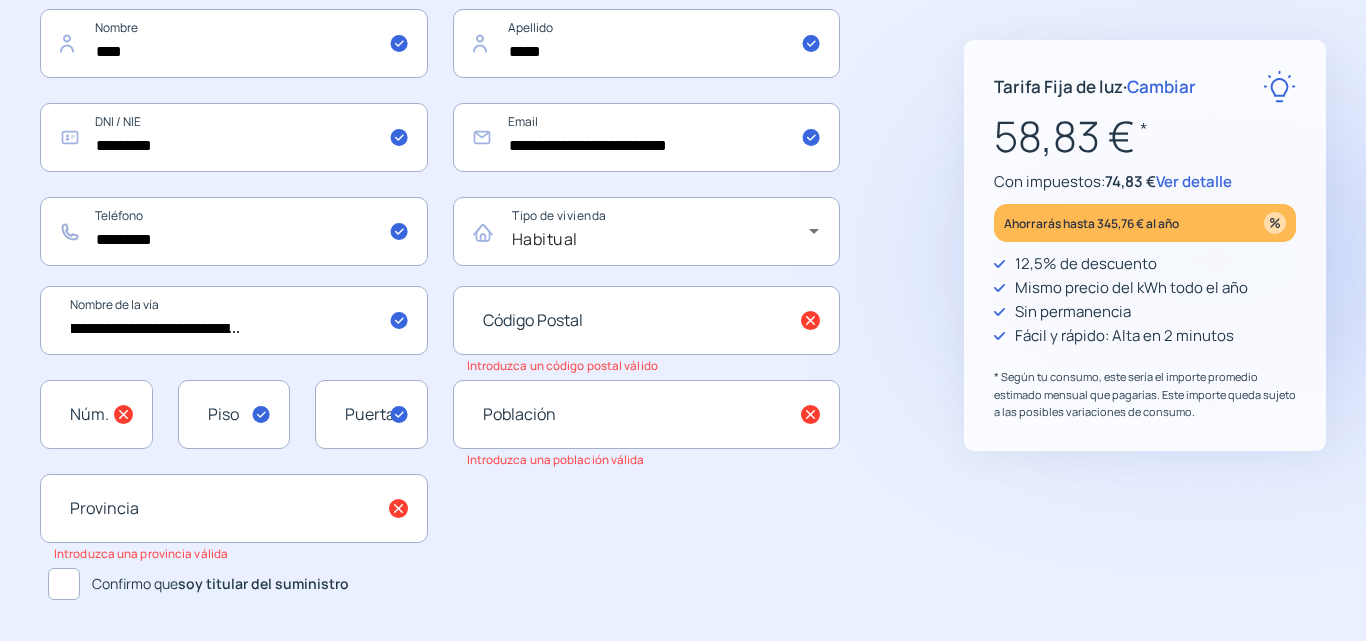 scroll, scrollTop: 0, scrollLeft: 222, axis: horizontal 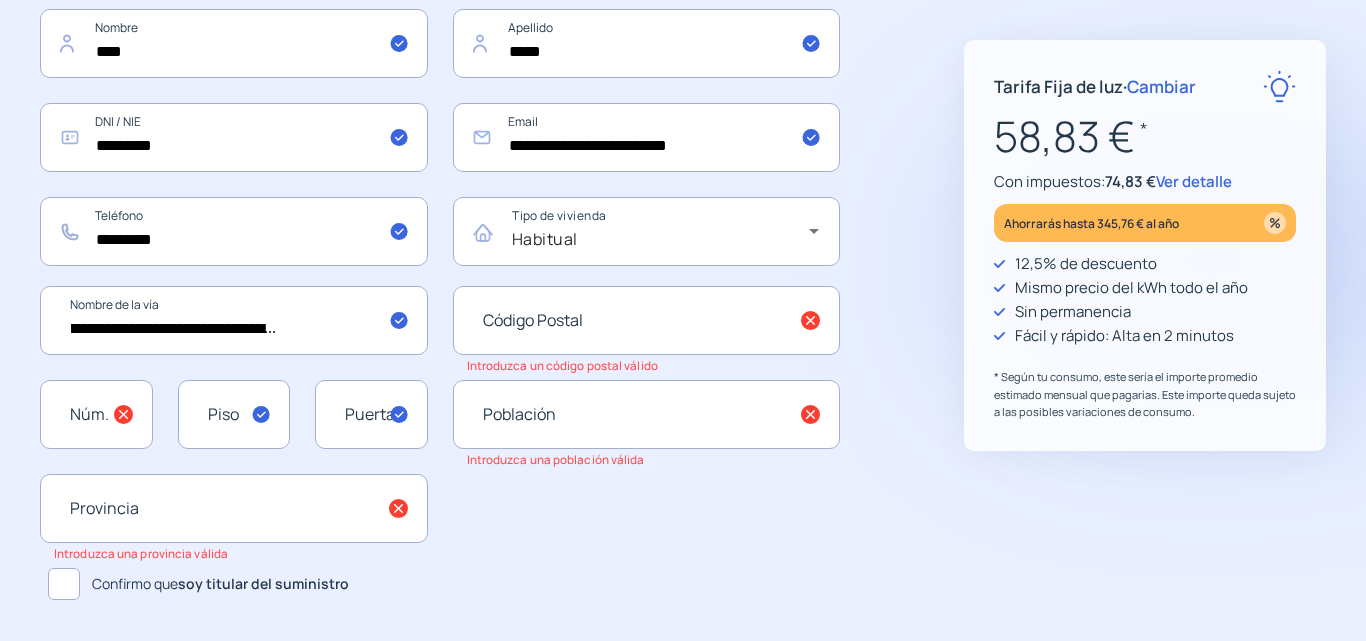 type on "**********" 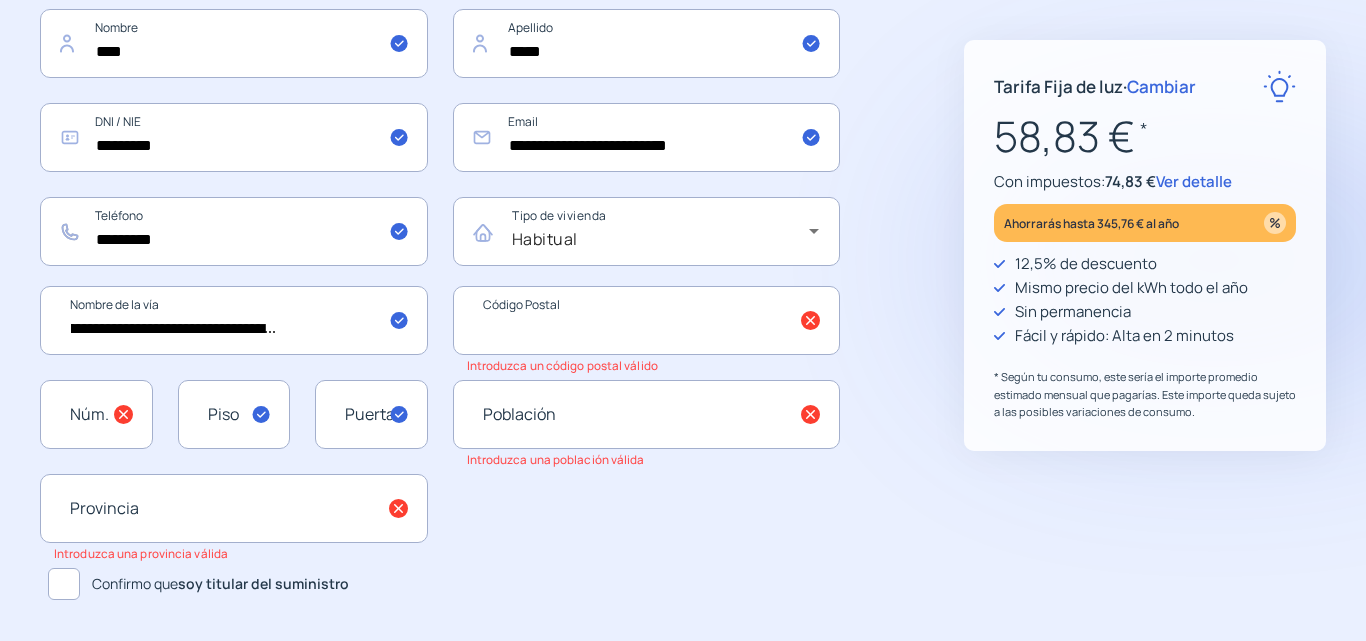 scroll, scrollTop: 0, scrollLeft: 0, axis: both 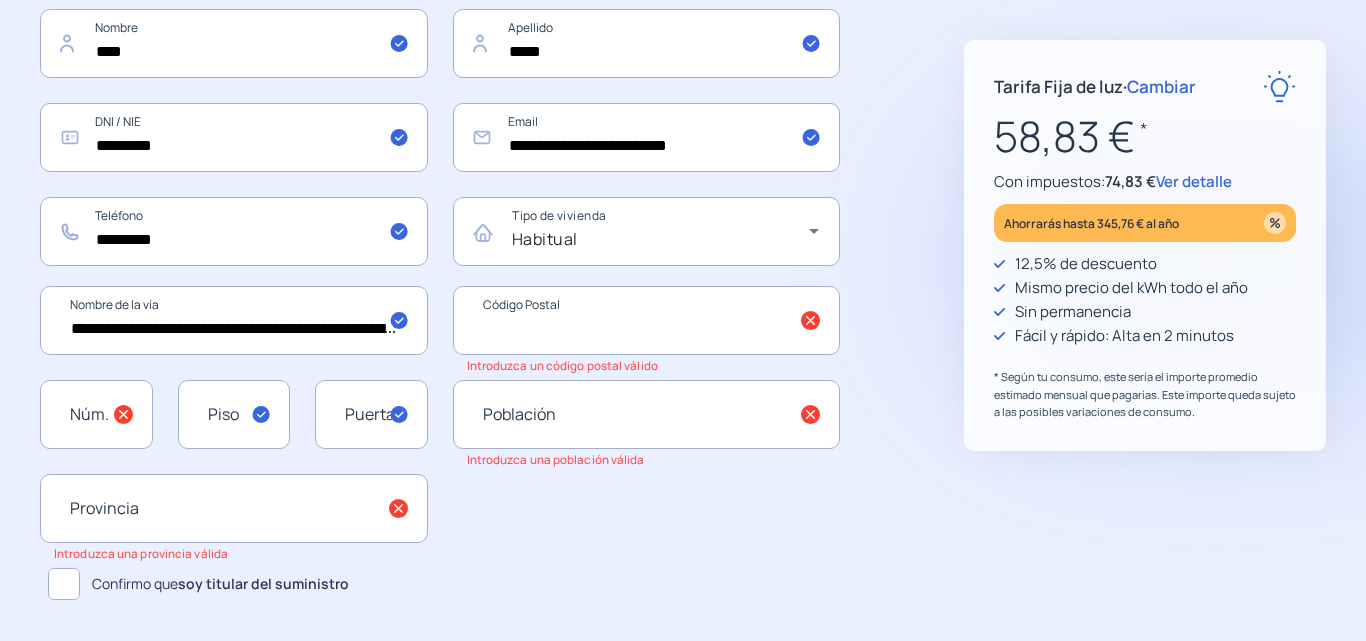 paste on "*****" 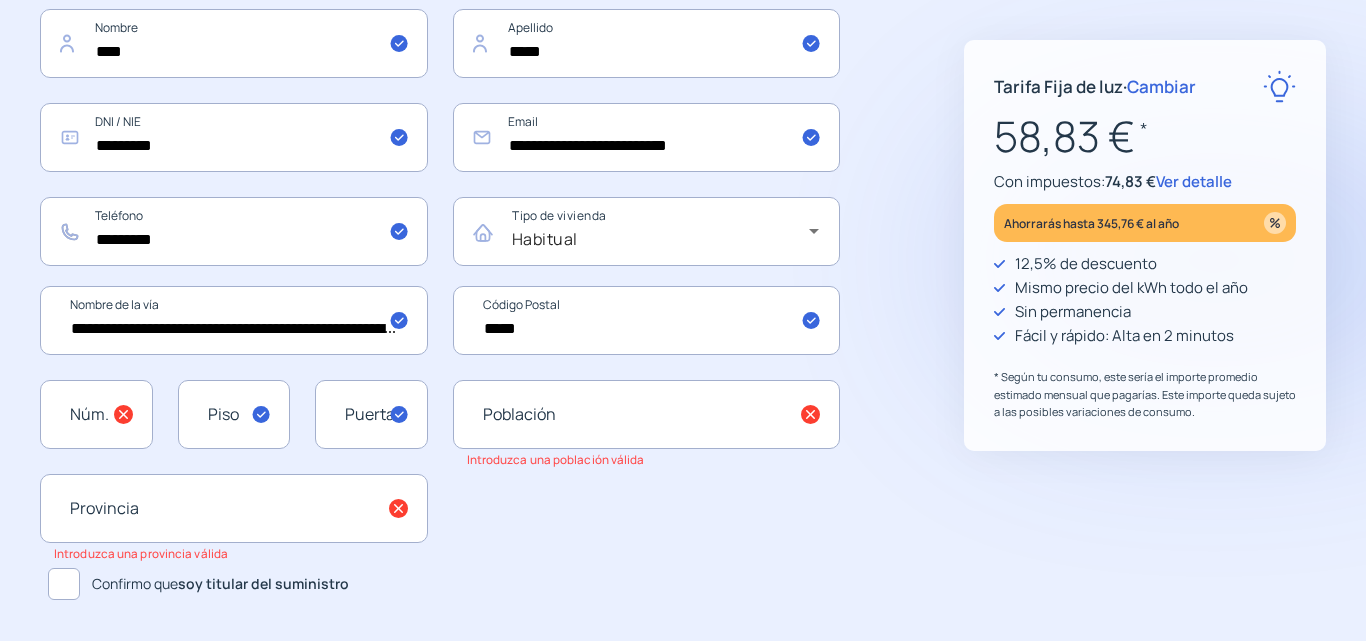 type on "********" 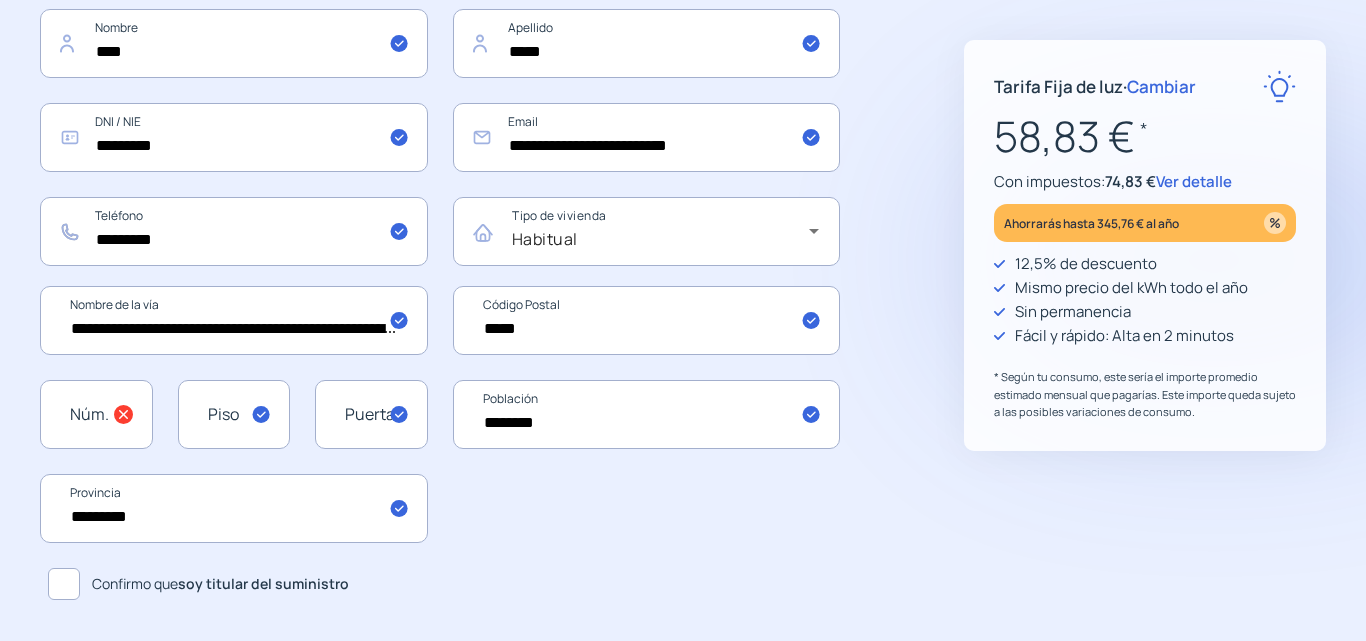 type on "*****" 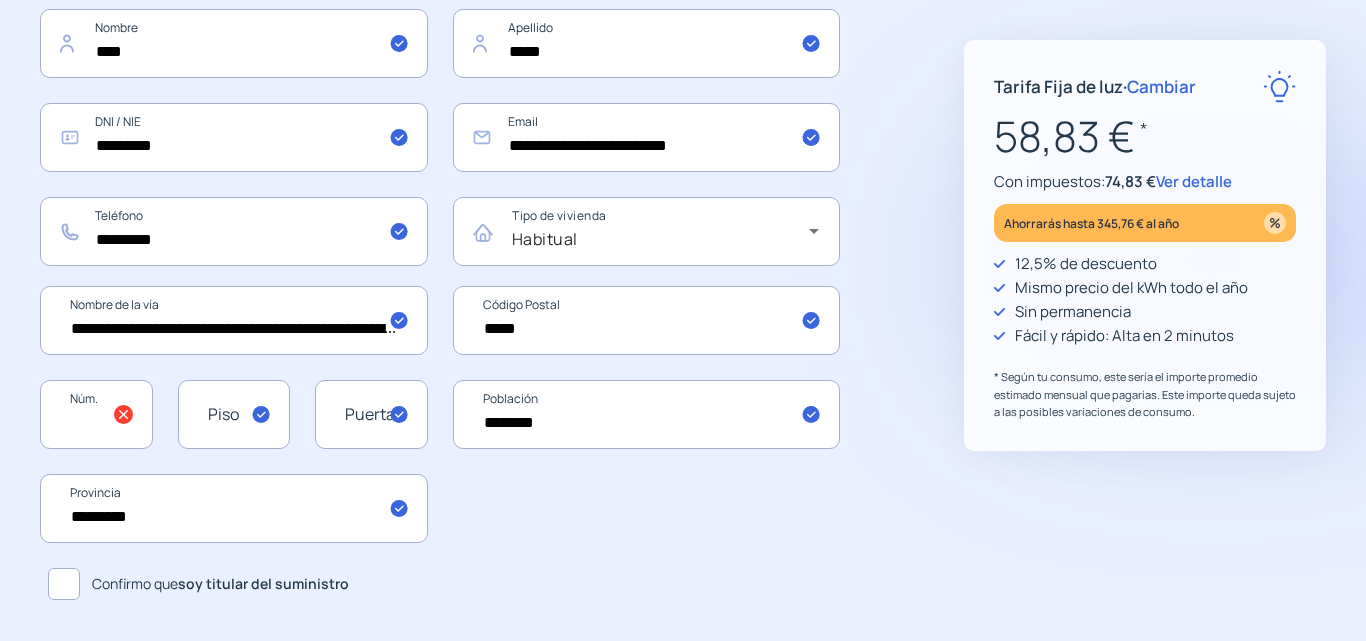 click 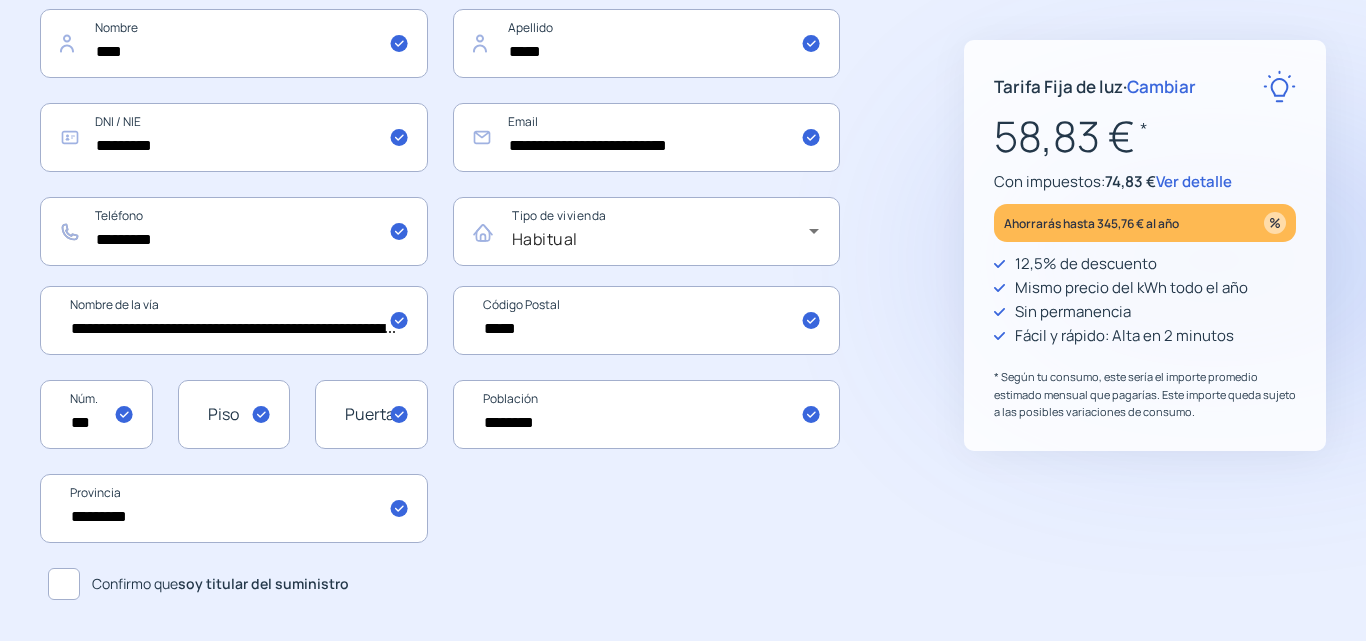 type on "***" 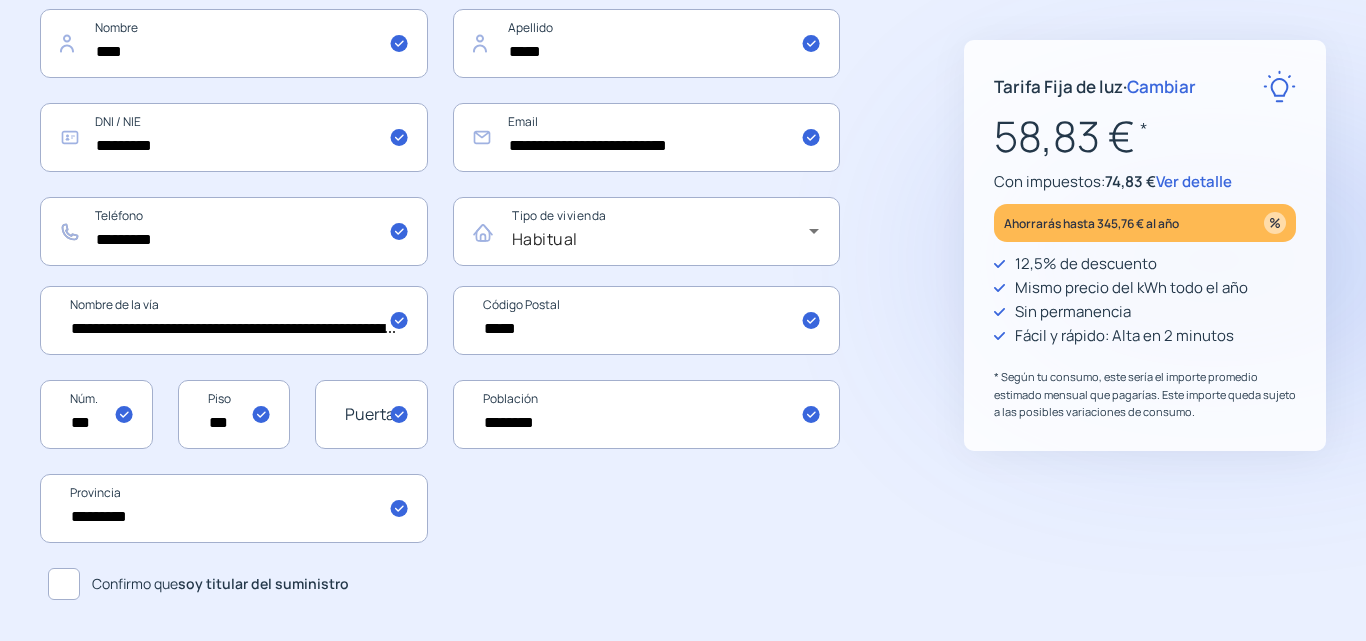 type on "***" 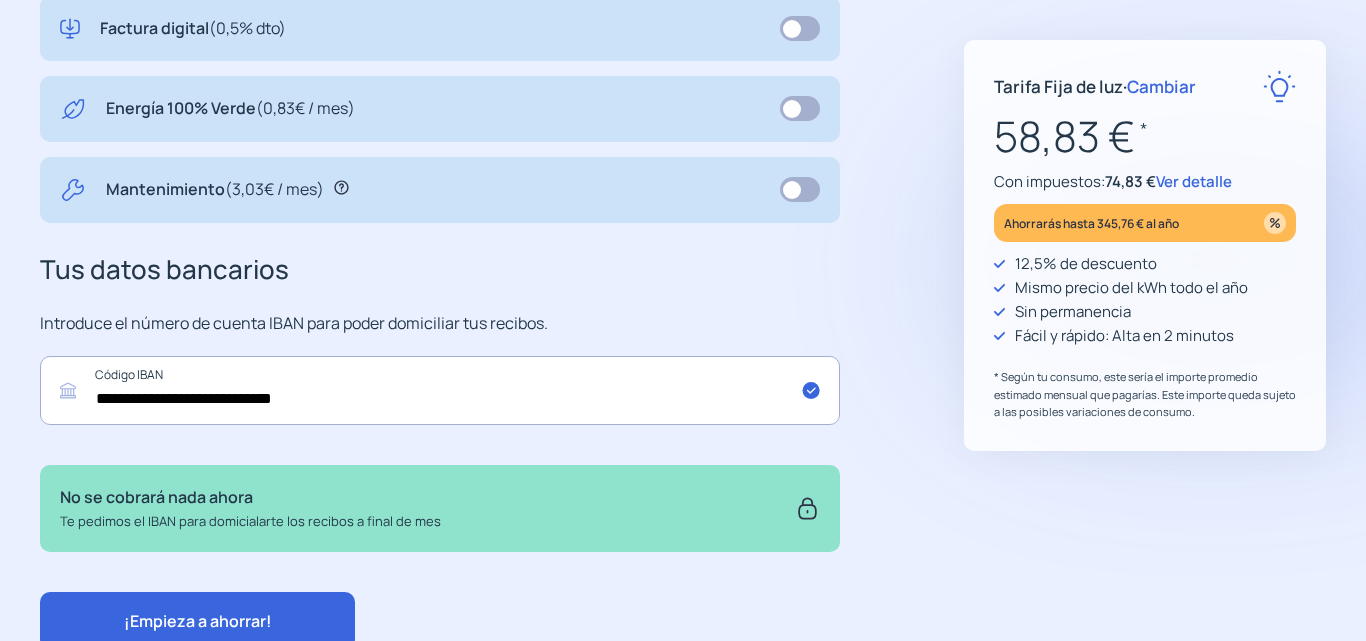 scroll, scrollTop: 1113, scrollLeft: 0, axis: vertical 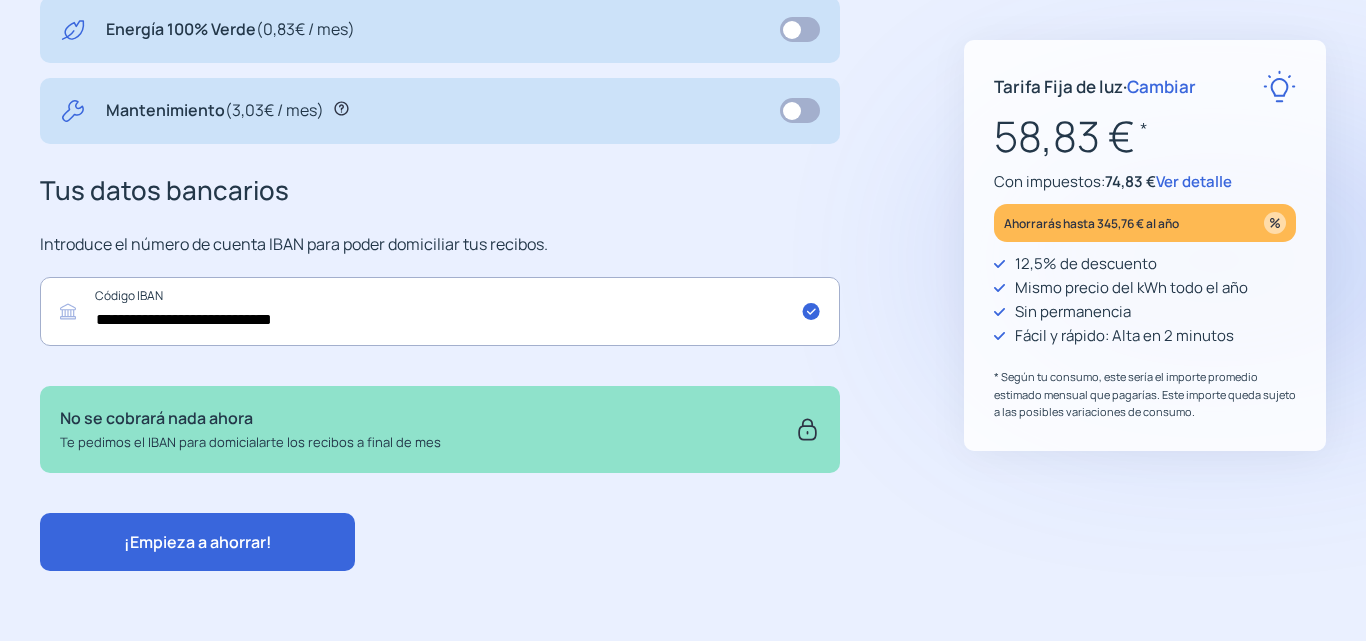 type on "*" 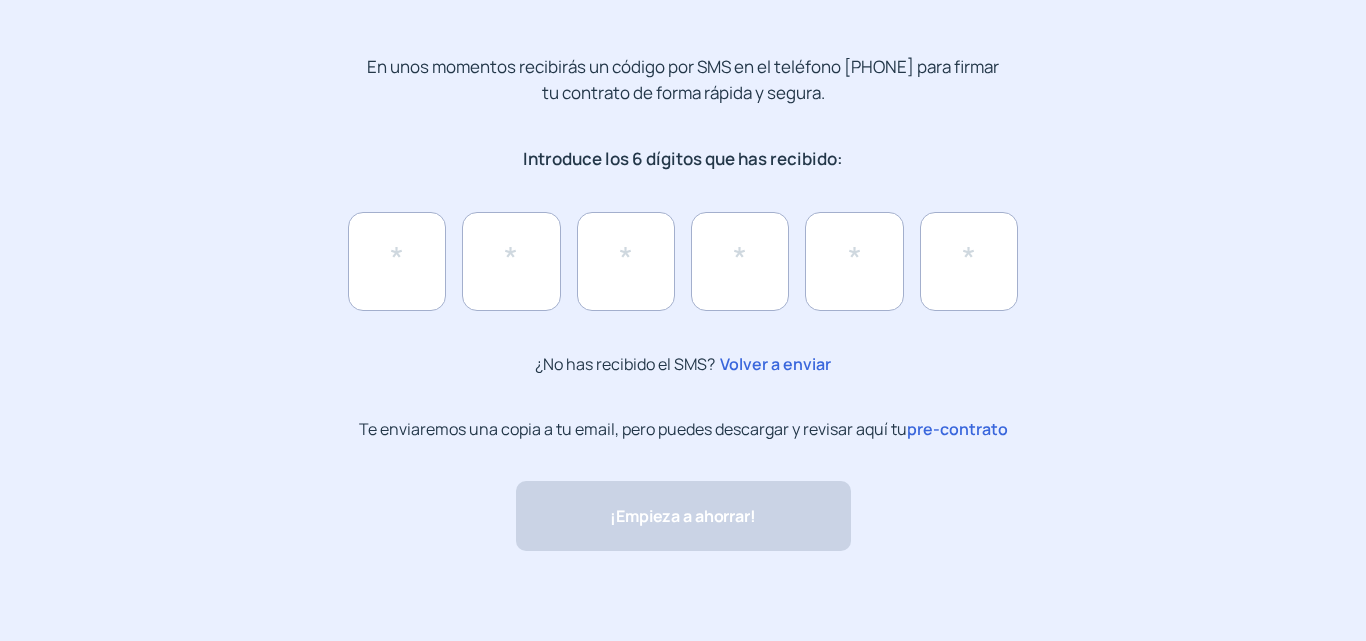 scroll, scrollTop: 211, scrollLeft: 0, axis: vertical 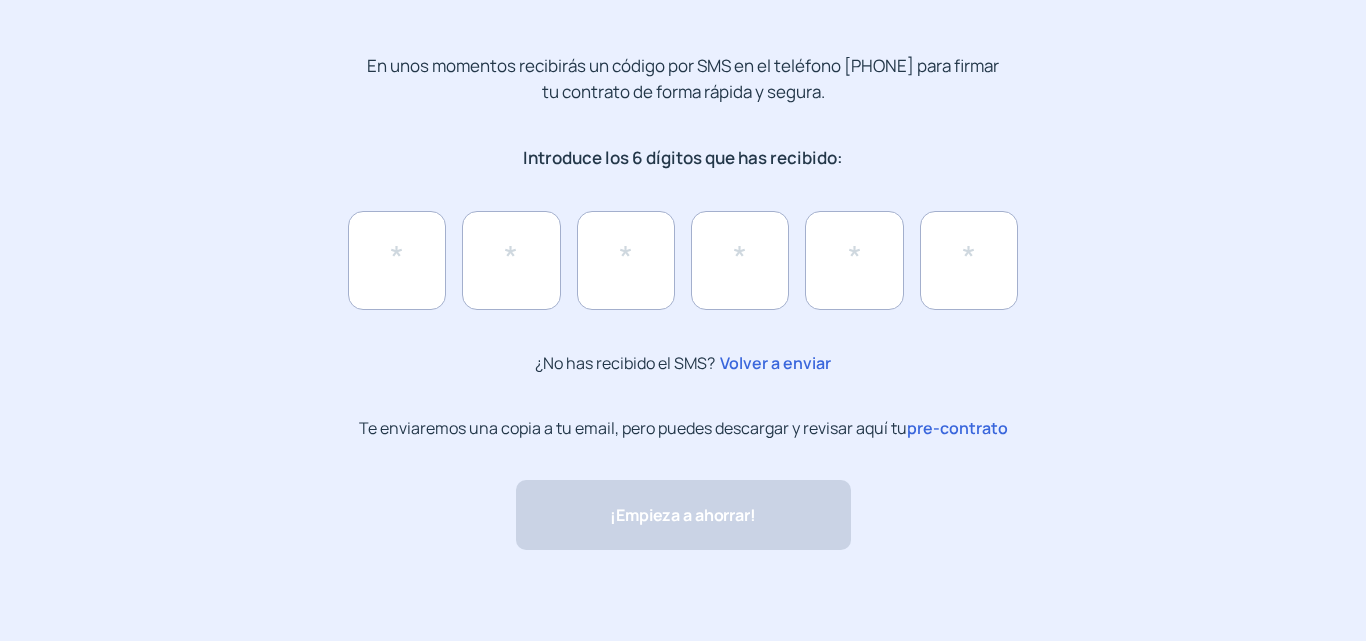 click on "pre-contrato" 